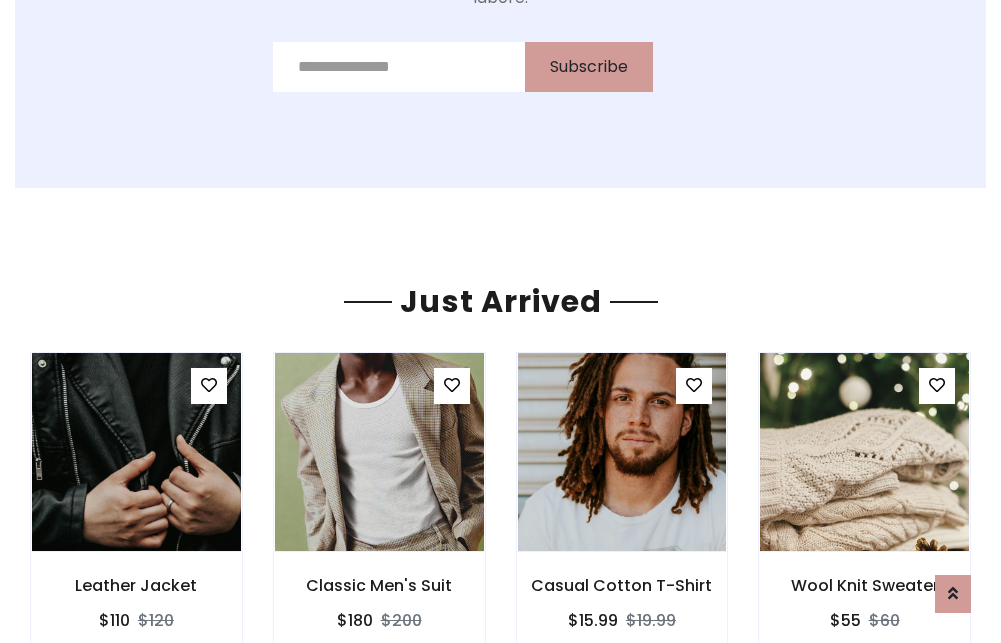 scroll, scrollTop: 2092, scrollLeft: 0, axis: vertical 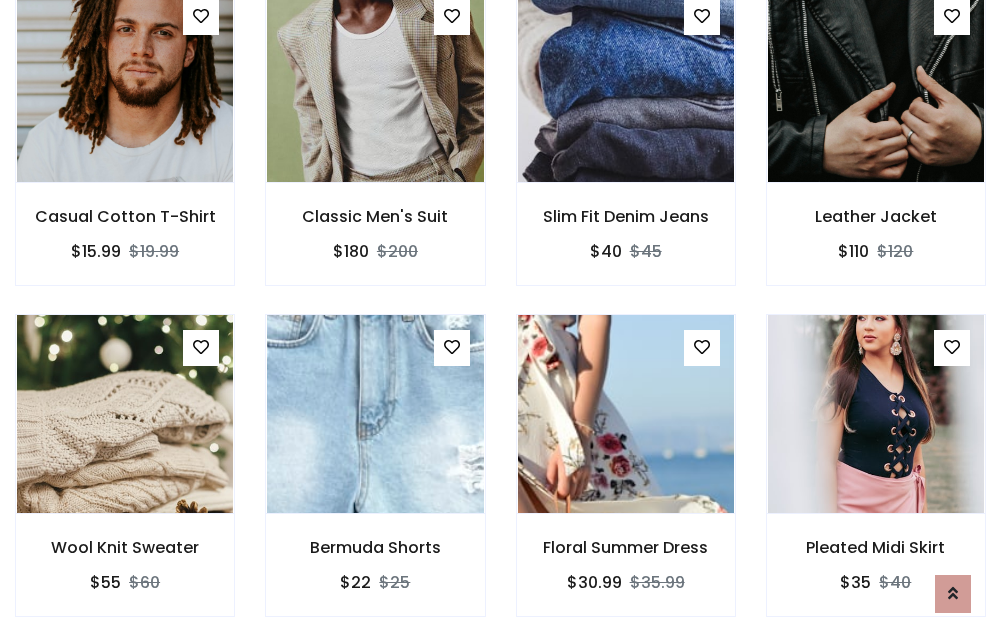 click on "Floral Summer Dress
$30.99
$35.99" at bounding box center [626, 479] 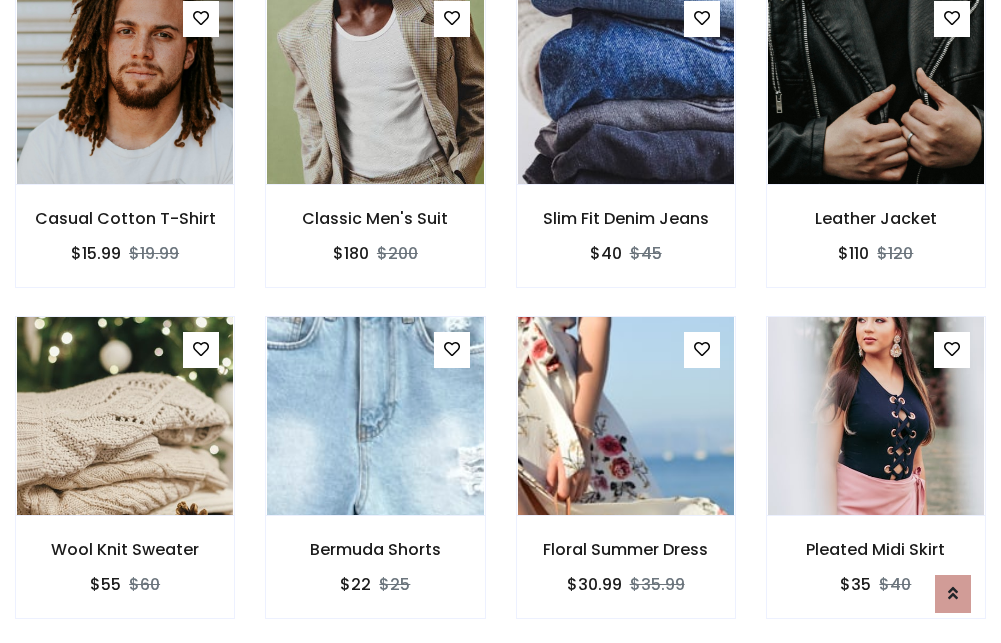 click on "Floral Summer Dress
$30.99
$35.99" at bounding box center (626, 481) 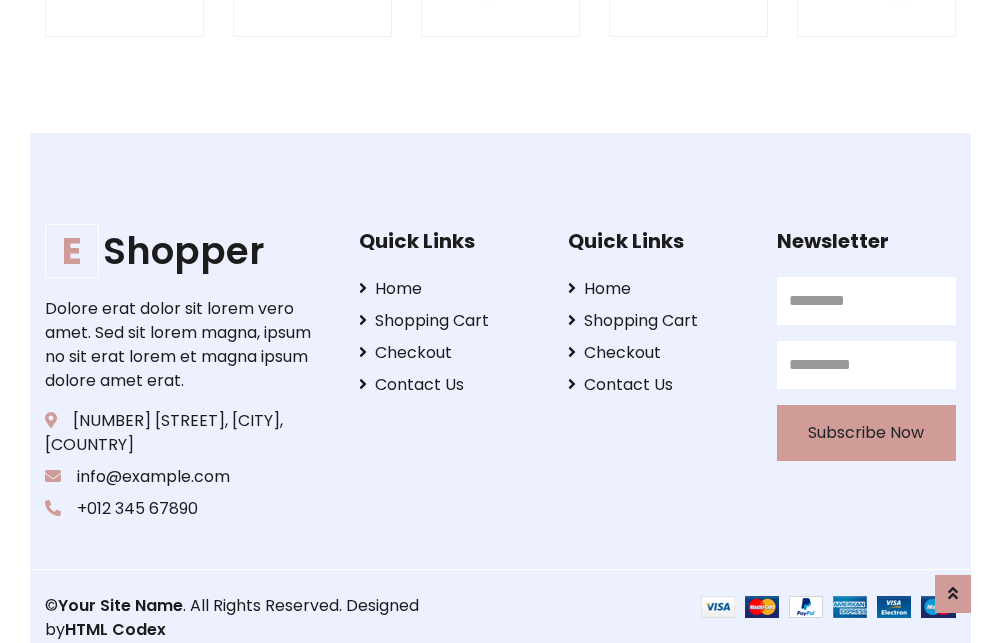 scroll, scrollTop: 3807, scrollLeft: 0, axis: vertical 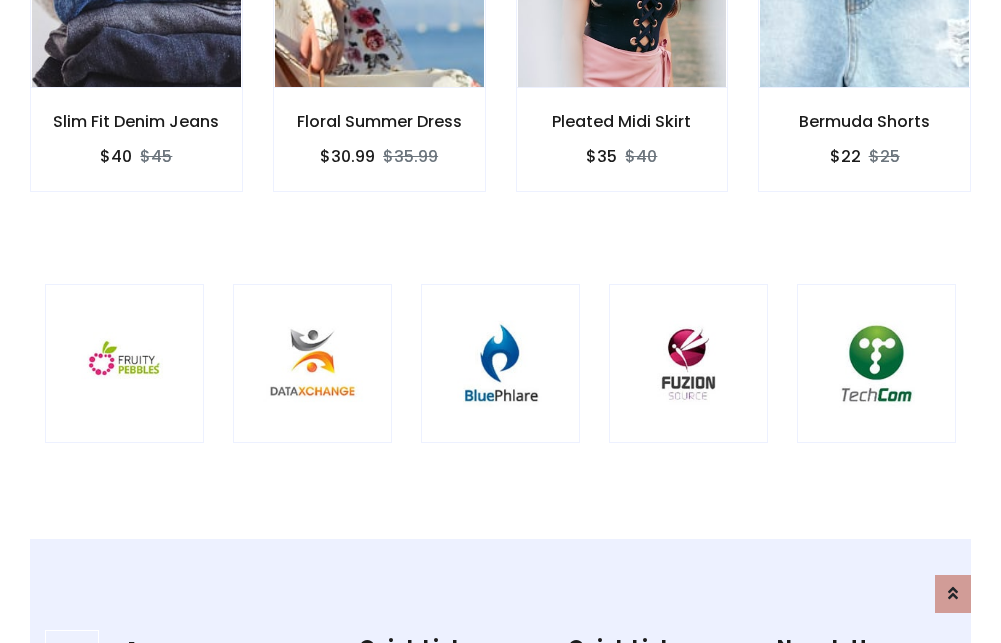 click at bounding box center [500, 363] 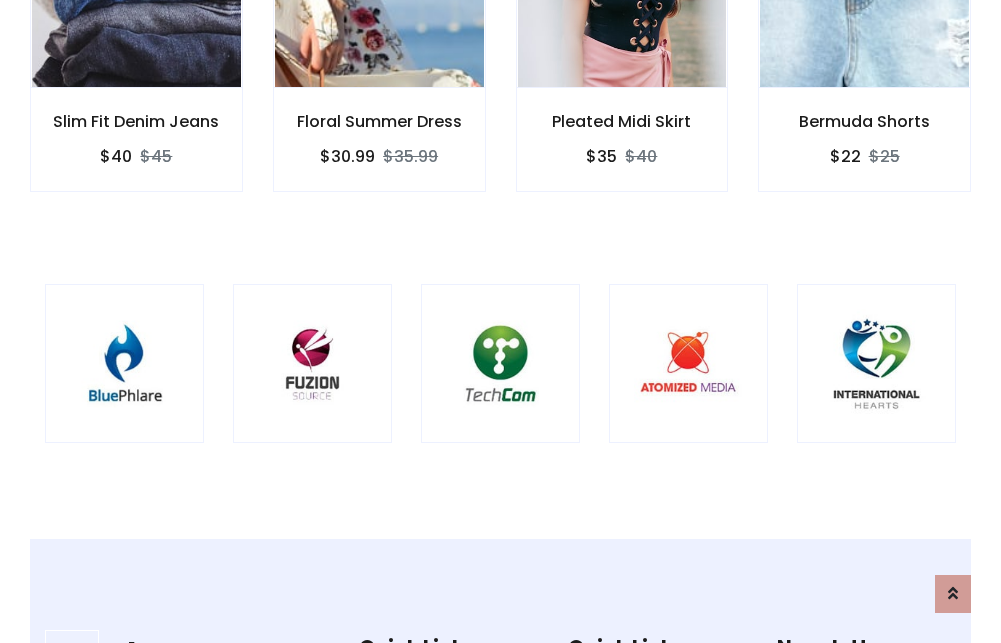 click at bounding box center [500, 363] 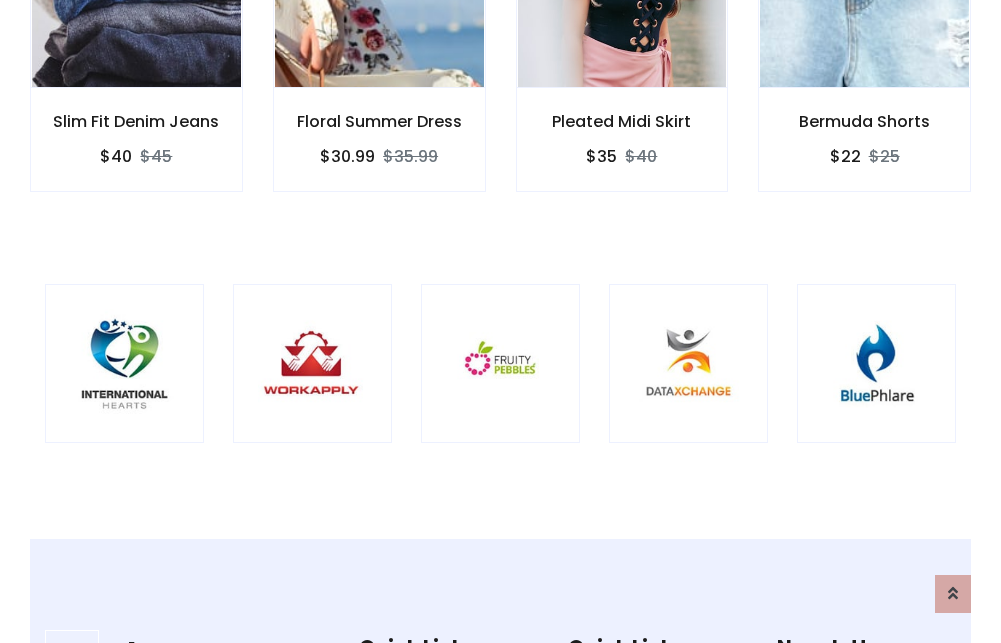 scroll, scrollTop: 0, scrollLeft: 0, axis: both 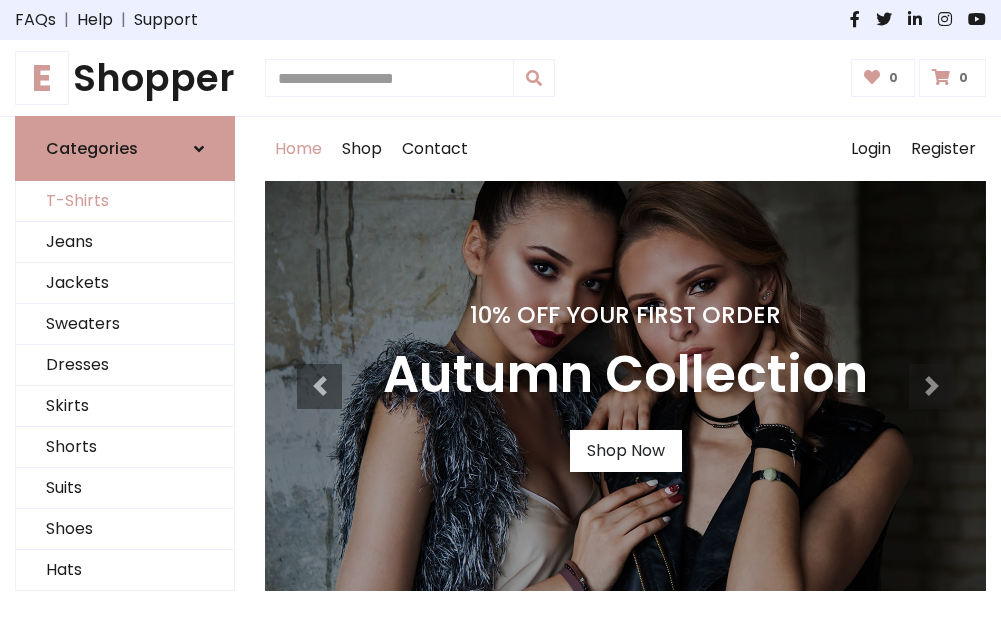 click on "T-Shirts" at bounding box center [125, 201] 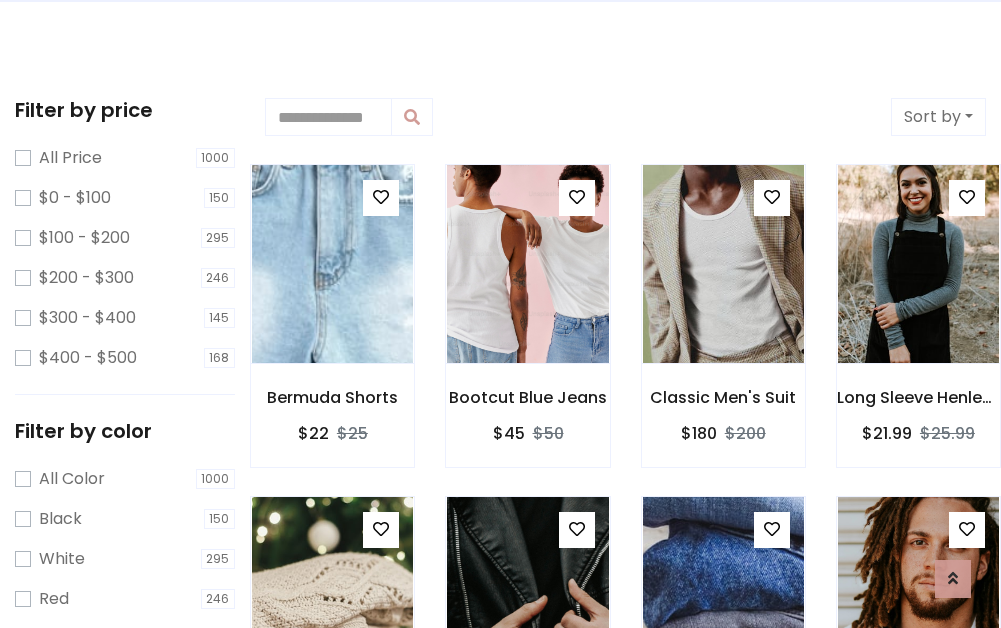 scroll, scrollTop: 0, scrollLeft: 0, axis: both 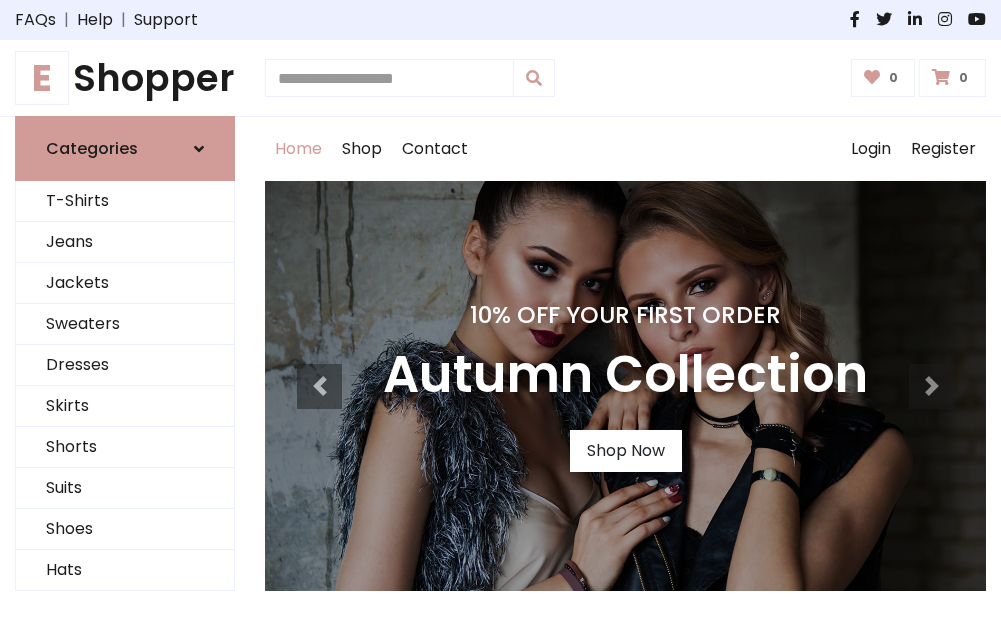 click on "E Shopper" at bounding box center [125, 78] 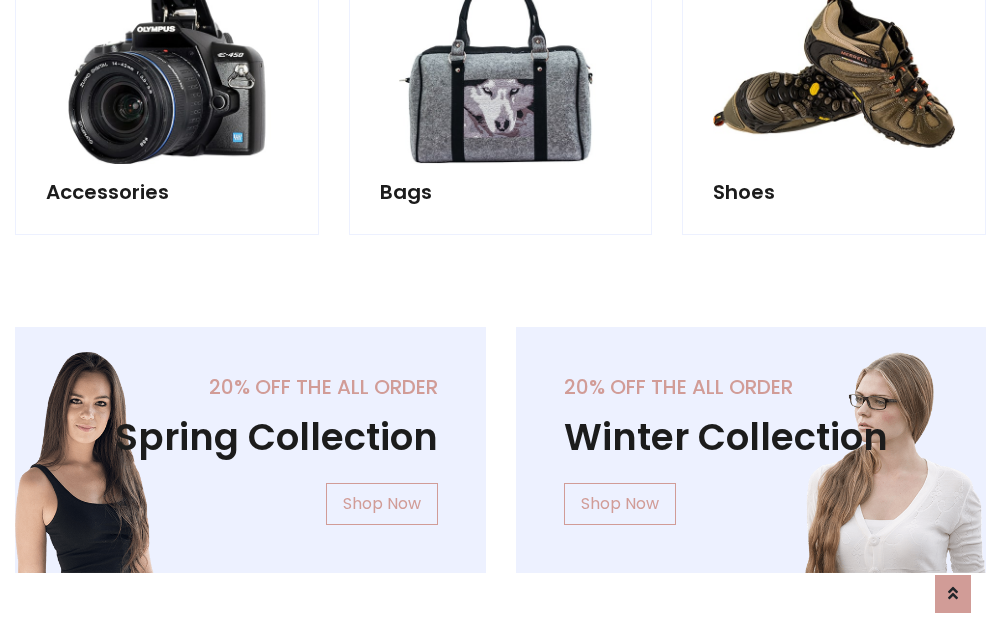 scroll, scrollTop: 1943, scrollLeft: 0, axis: vertical 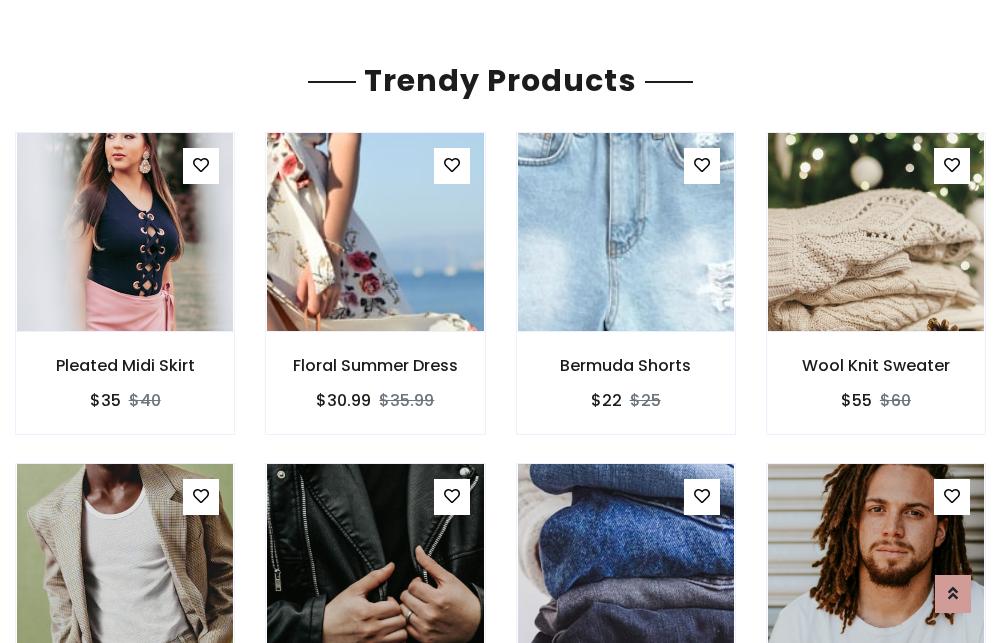 click on "Shop" at bounding box center (362, -1794) 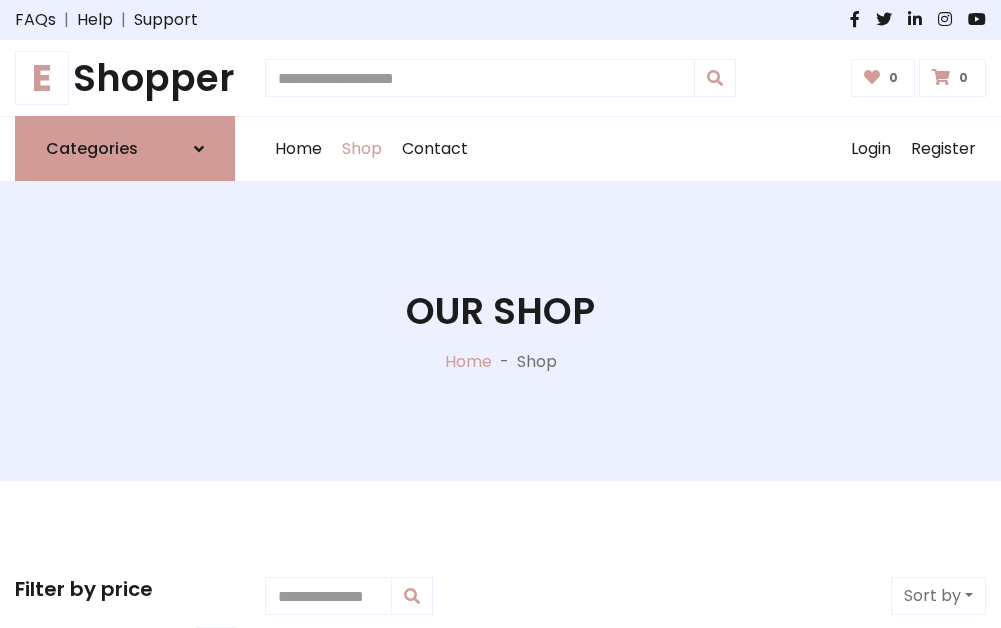 scroll, scrollTop: 0, scrollLeft: 0, axis: both 